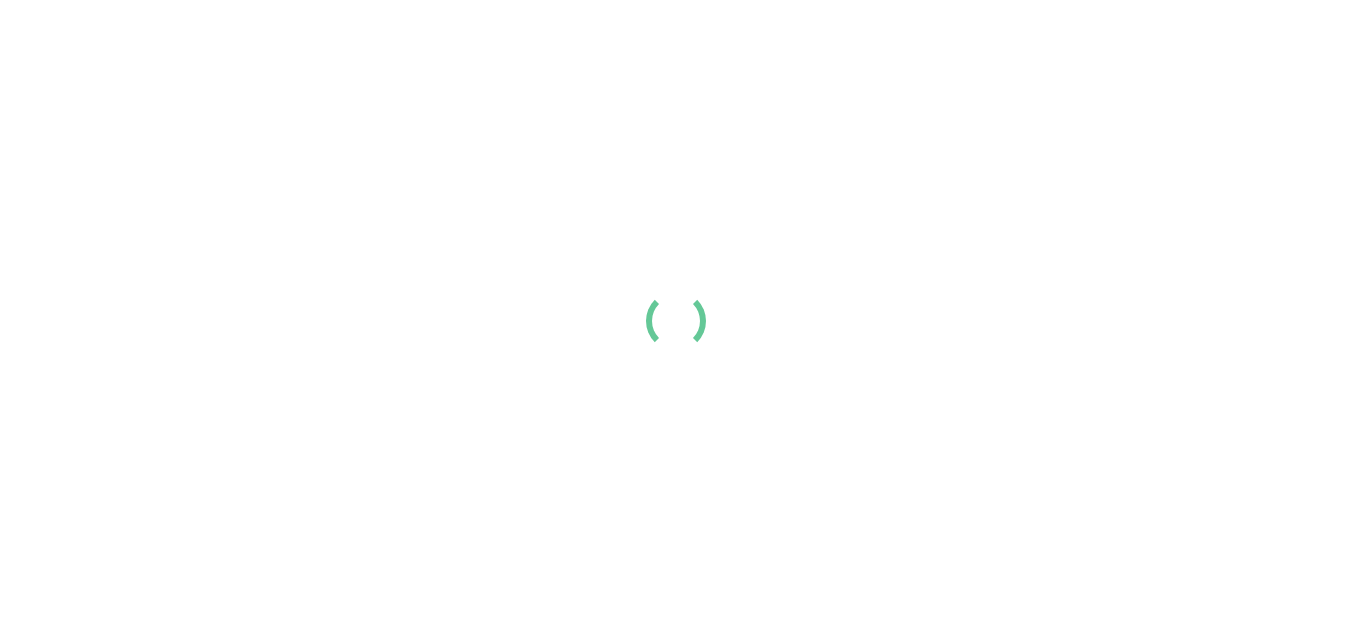 scroll, scrollTop: 0, scrollLeft: 0, axis: both 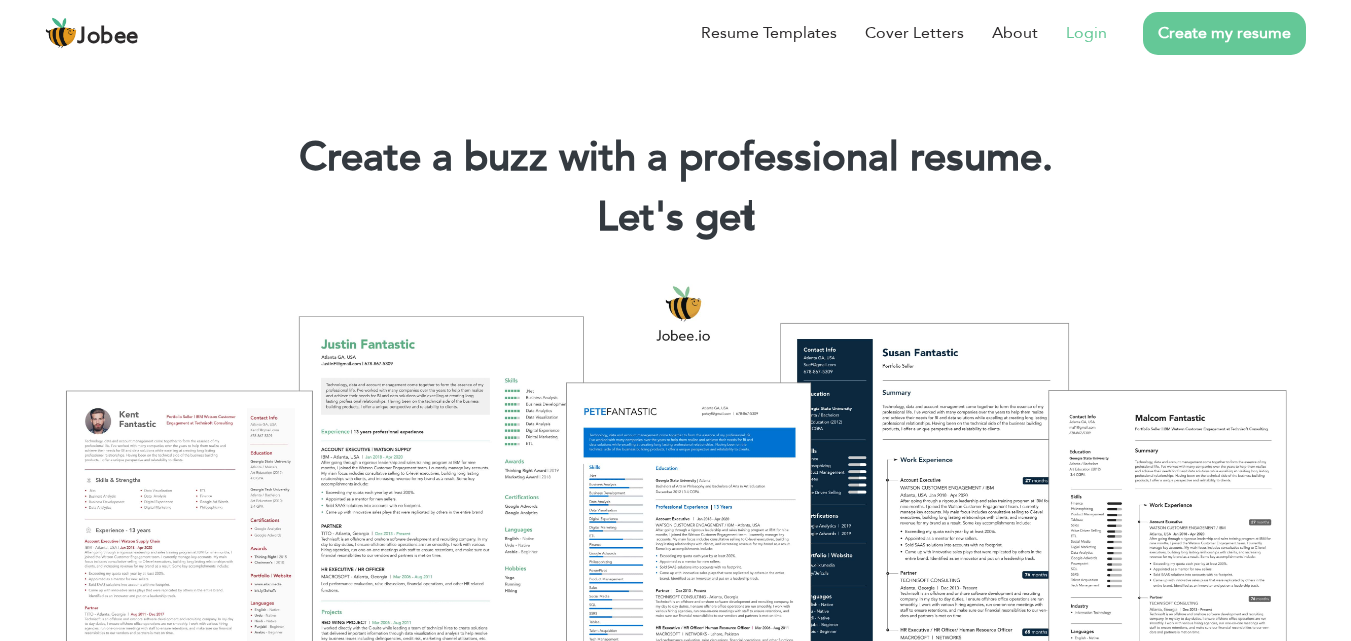 drag, startPoint x: 1086, startPoint y: 18, endPoint x: 1087, endPoint y: 31, distance: 13.038404 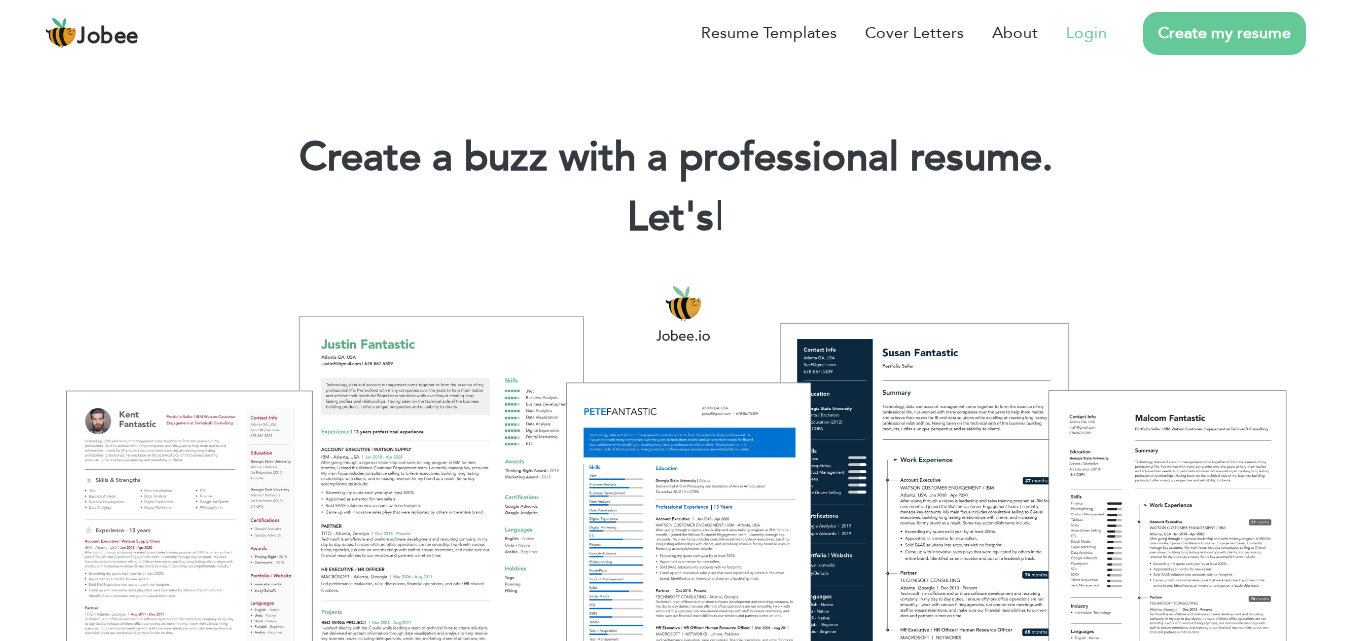 click on "Login" at bounding box center (1086, 33) 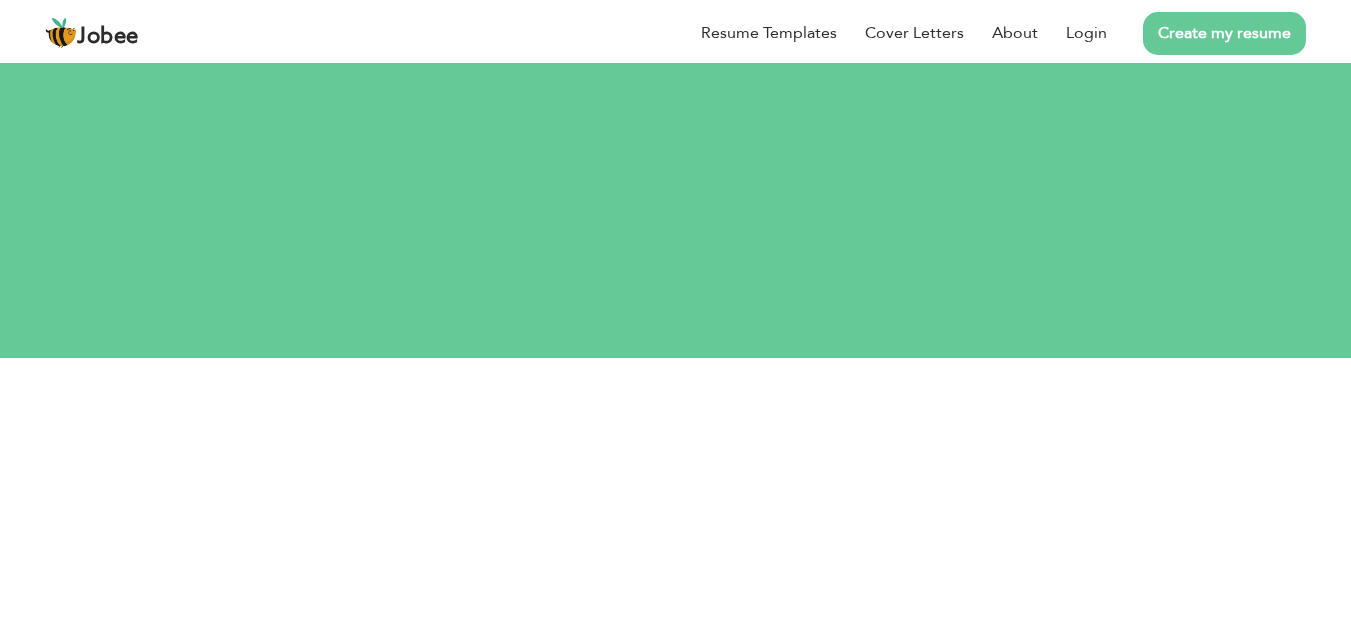 scroll, scrollTop: 0, scrollLeft: 0, axis: both 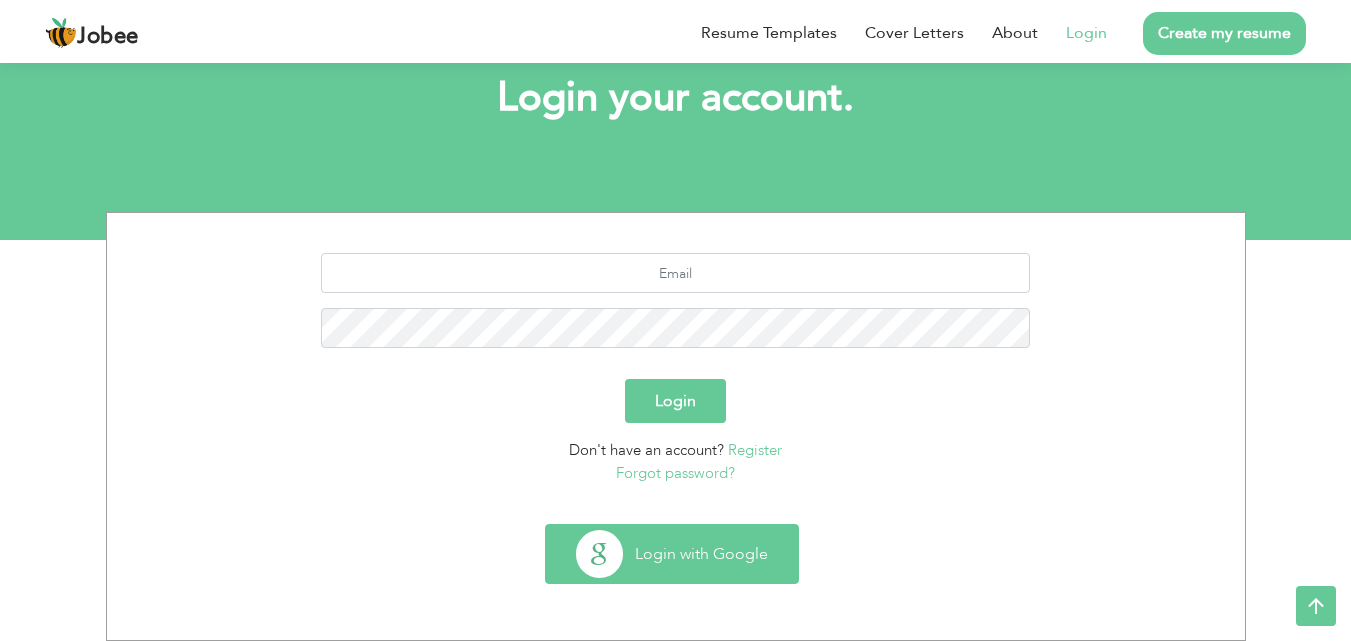 click on "Login with Google" at bounding box center (672, 554) 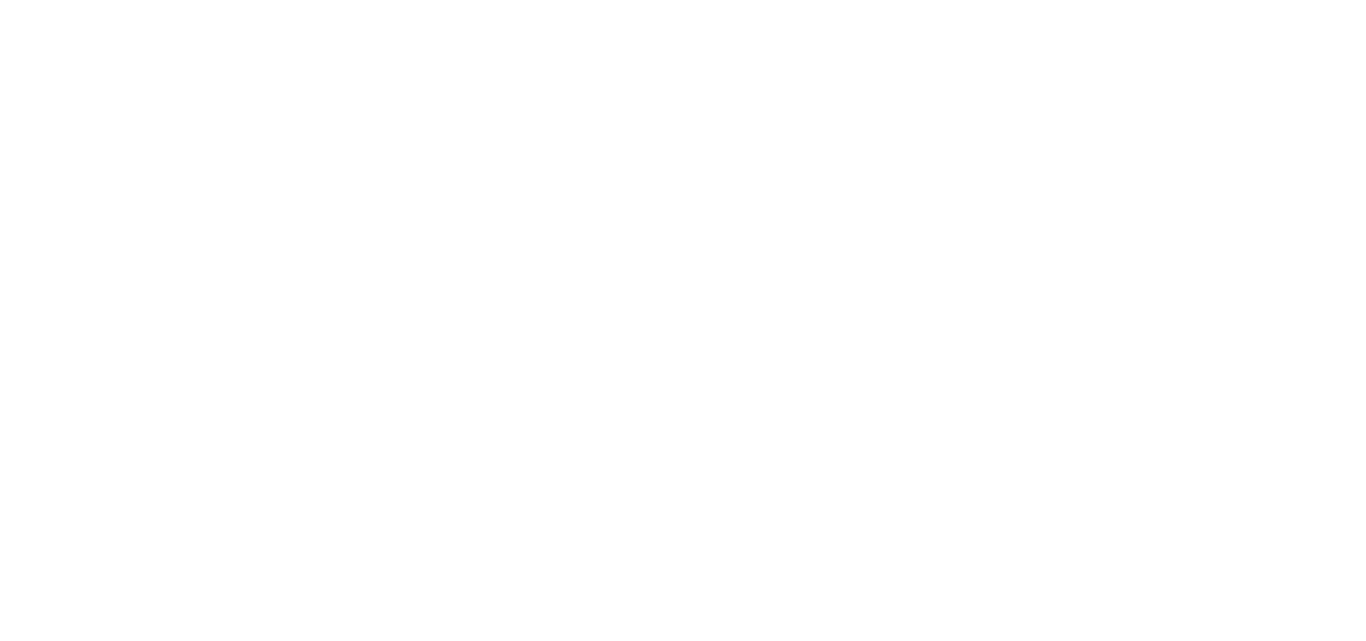 scroll, scrollTop: 0, scrollLeft: 0, axis: both 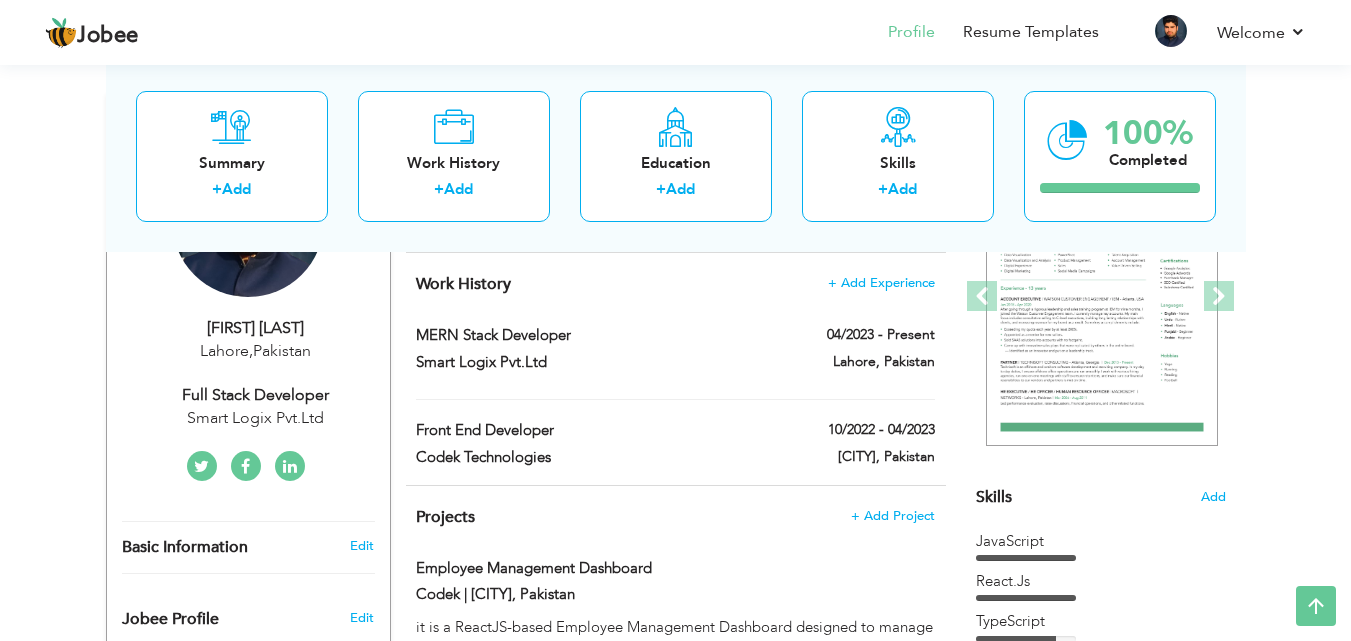 click on "04/2023 - Present" at bounding box center [858, 337] 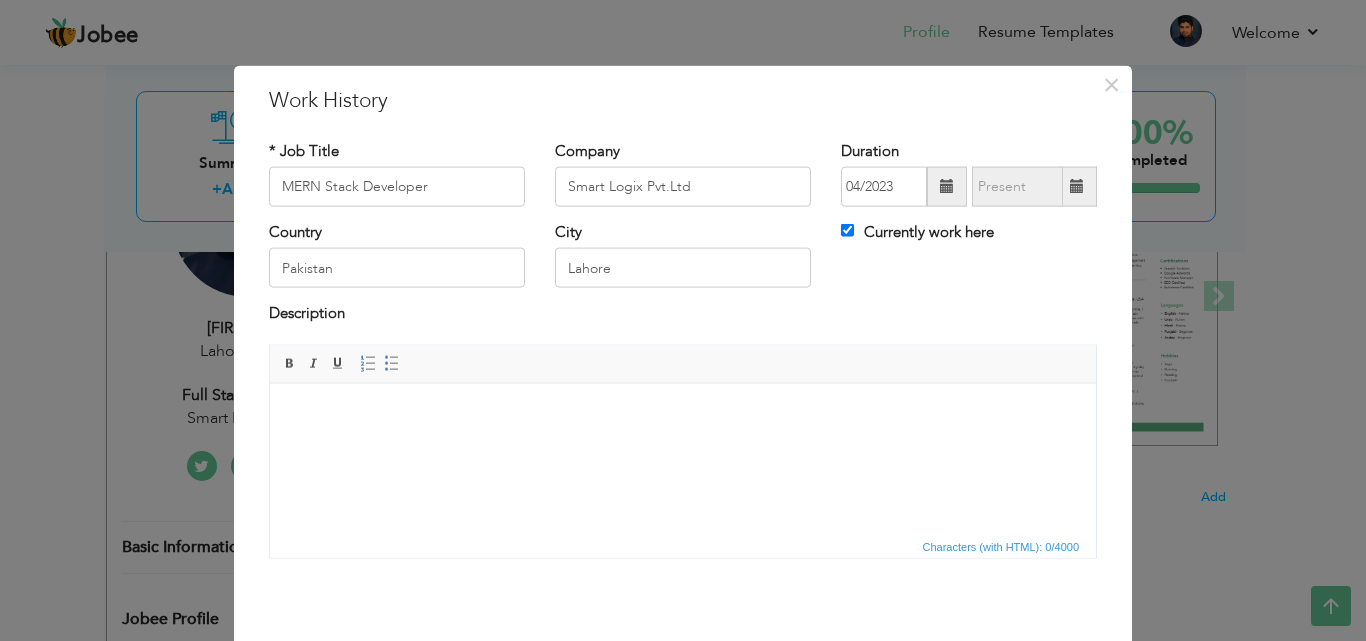 click at bounding box center (947, 186) 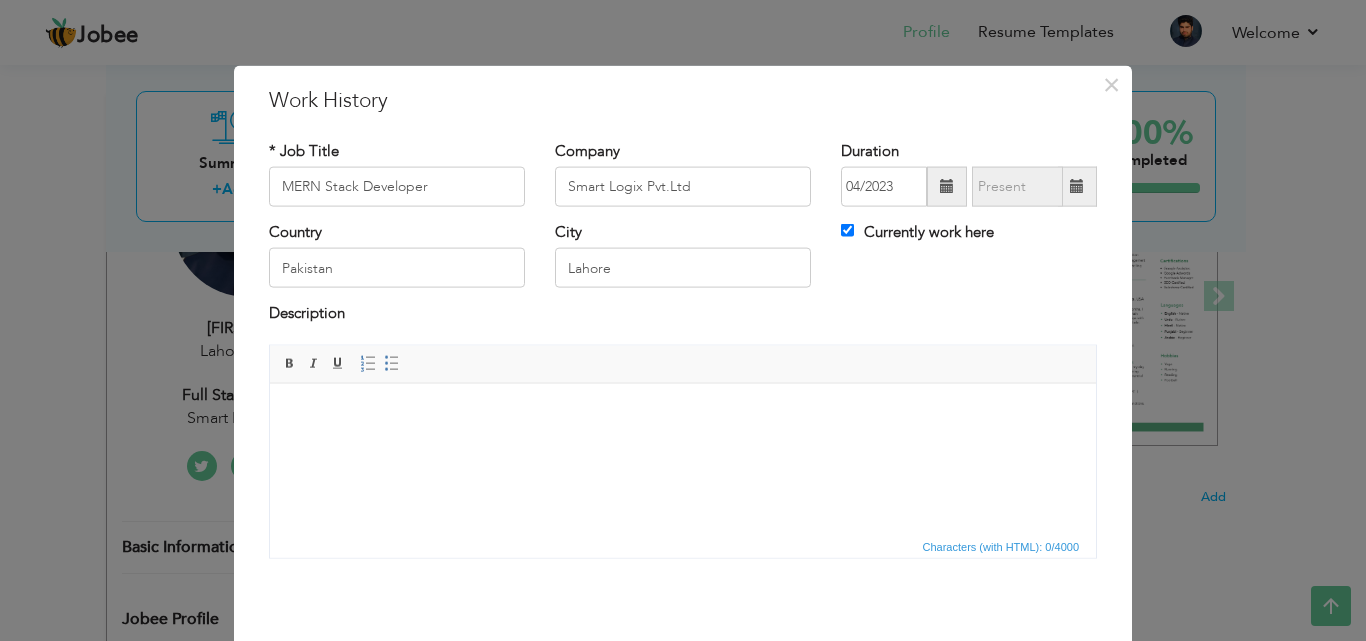 click at bounding box center (947, 187) 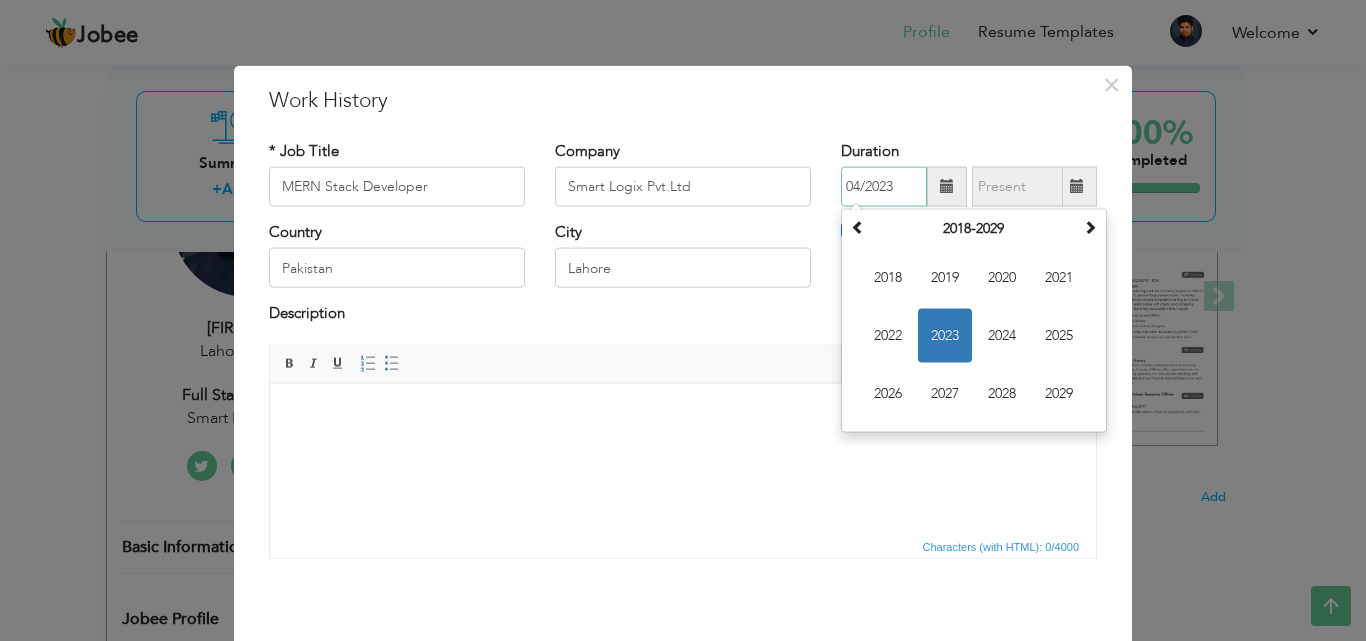 click on "2023" at bounding box center (945, 336) 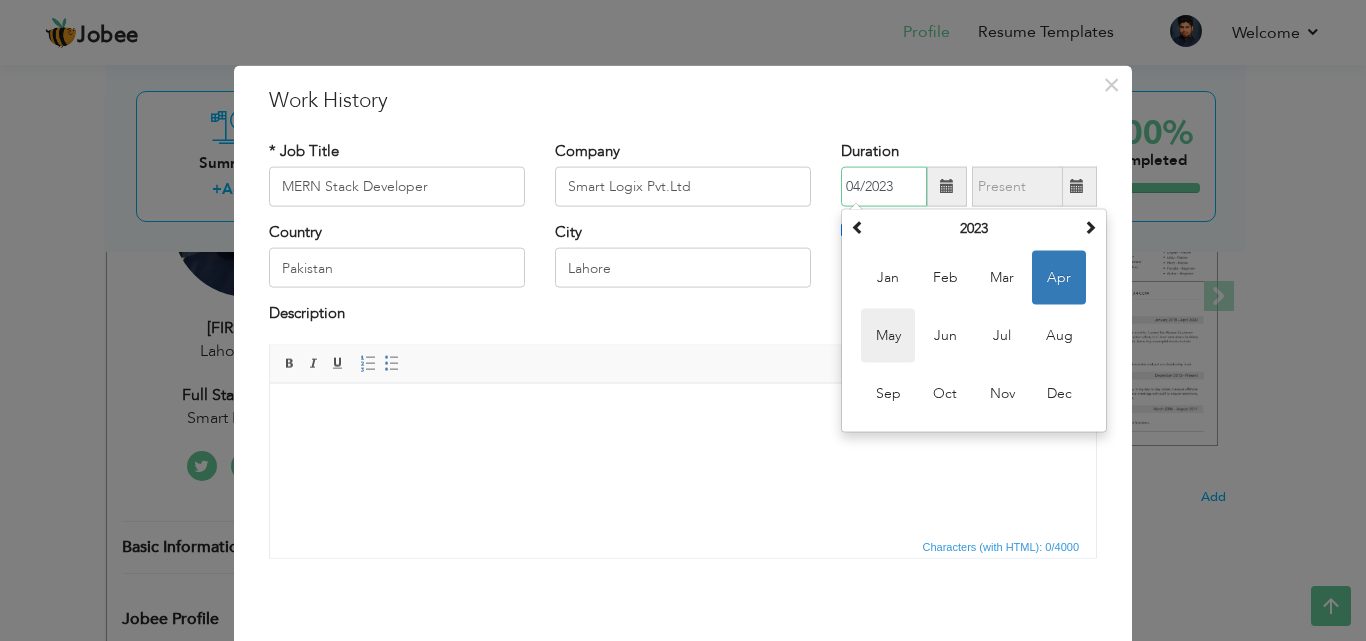 click on "May" at bounding box center [888, 336] 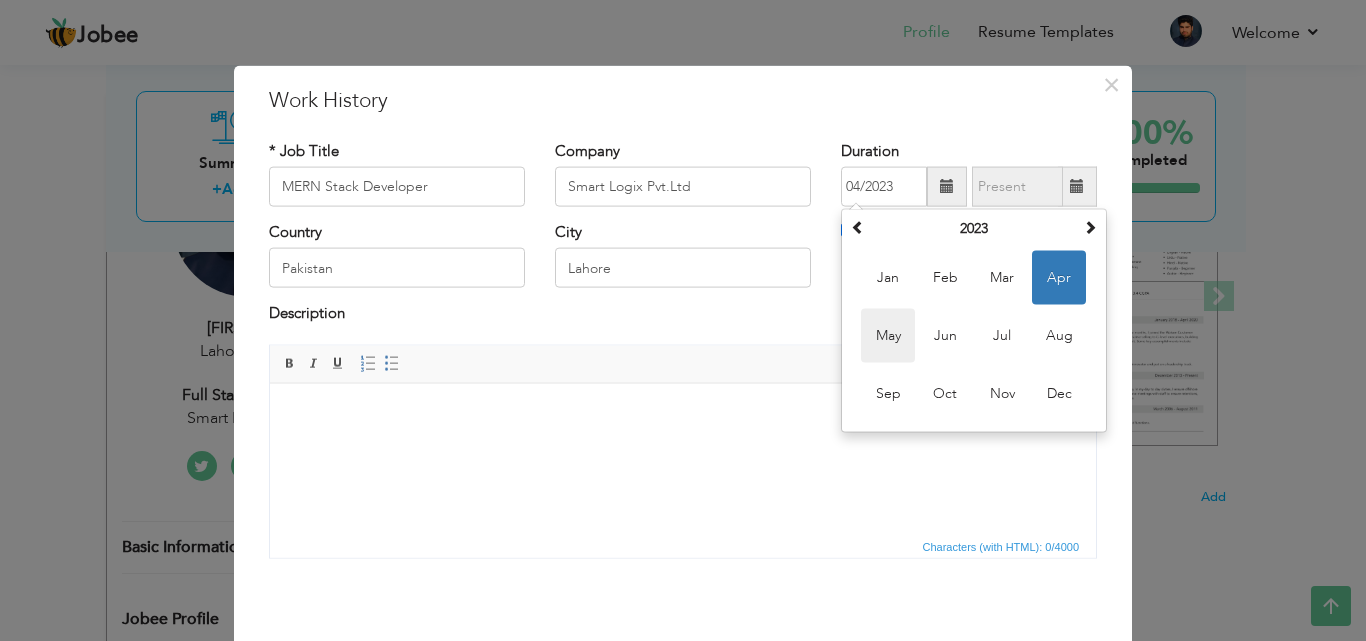 type on "05/2023" 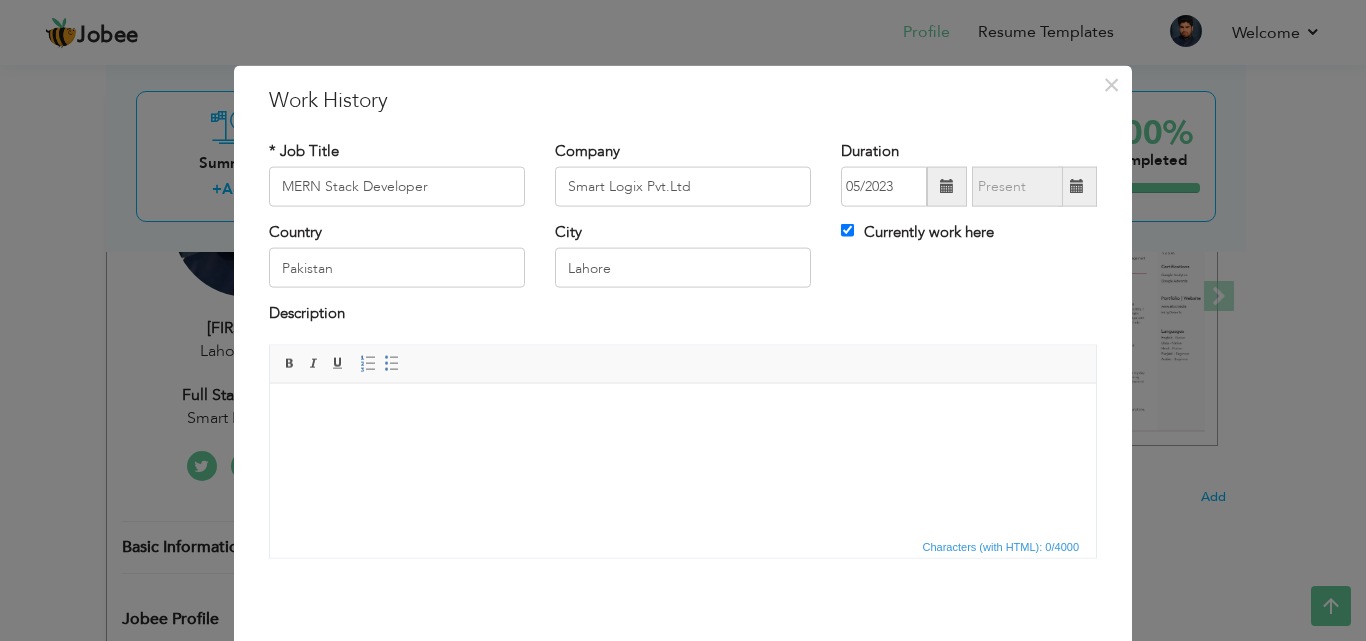 click on "×
Work History
* Job Title
MERN Stack Developer
Company
Smart Logix Pvt.Ltd
Duration 05/2023 Currently work here City" at bounding box center (683, 320) 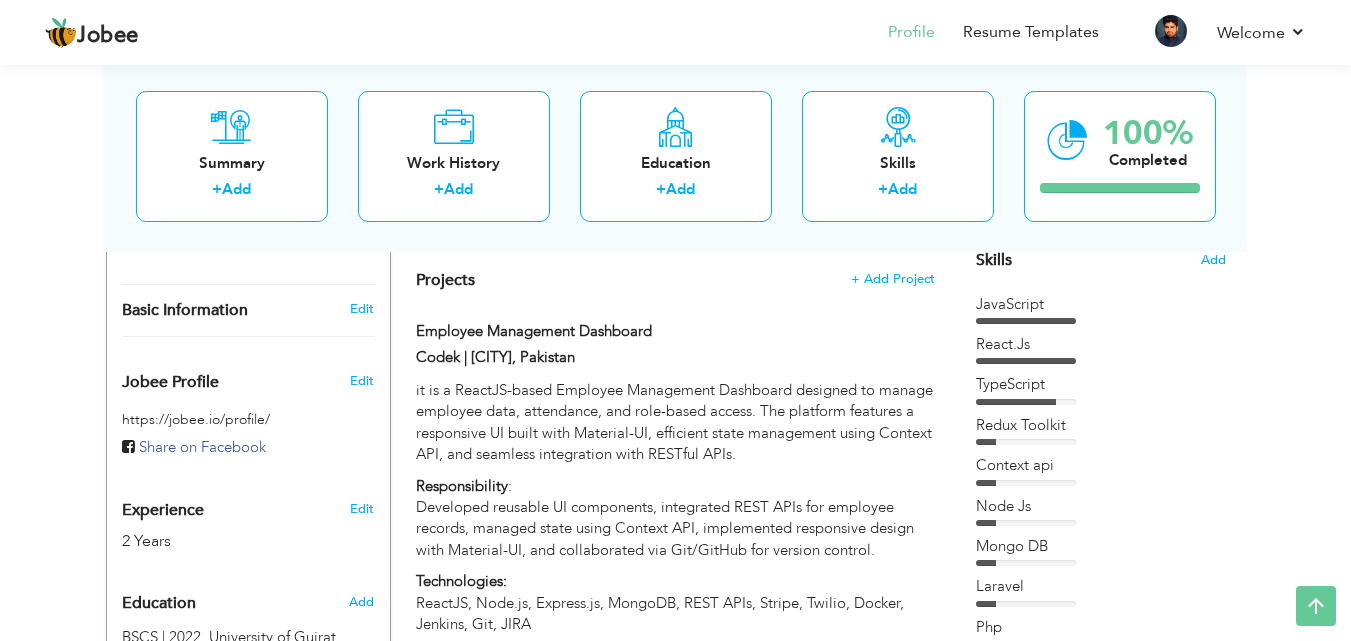 scroll, scrollTop: 515, scrollLeft: 0, axis: vertical 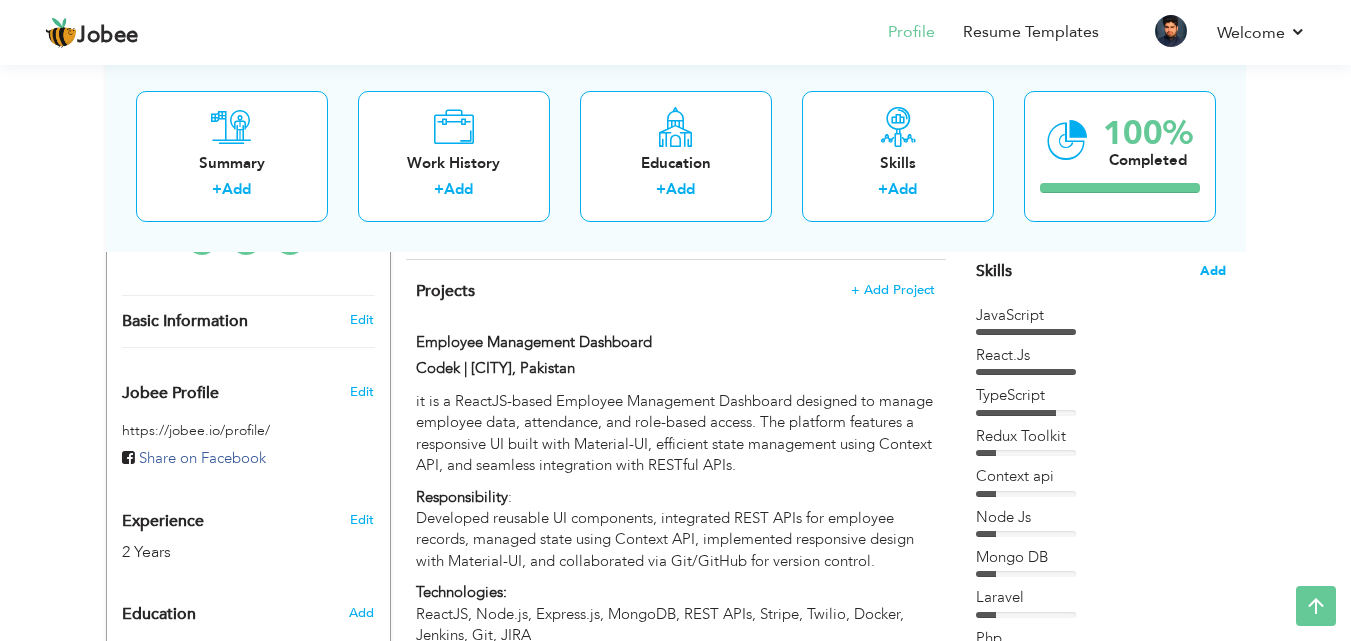 click on "Add" at bounding box center [1213, 271] 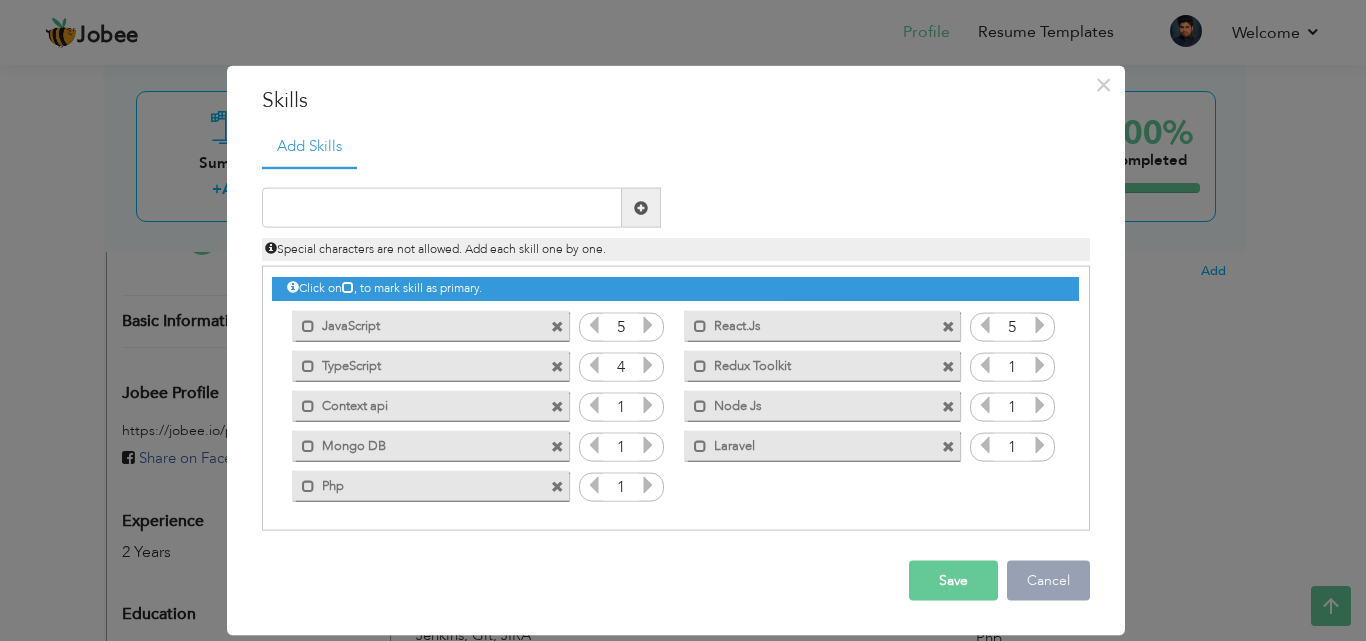 click on "Cancel" at bounding box center [1048, 581] 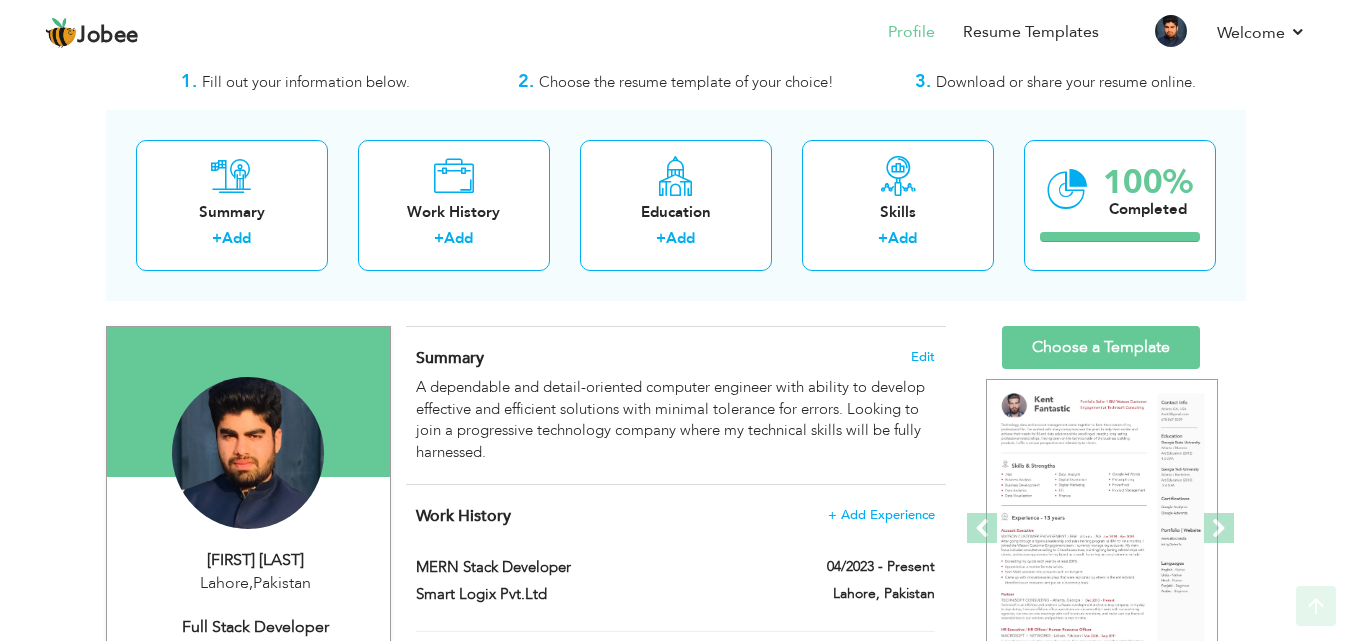 scroll, scrollTop: 0, scrollLeft: 0, axis: both 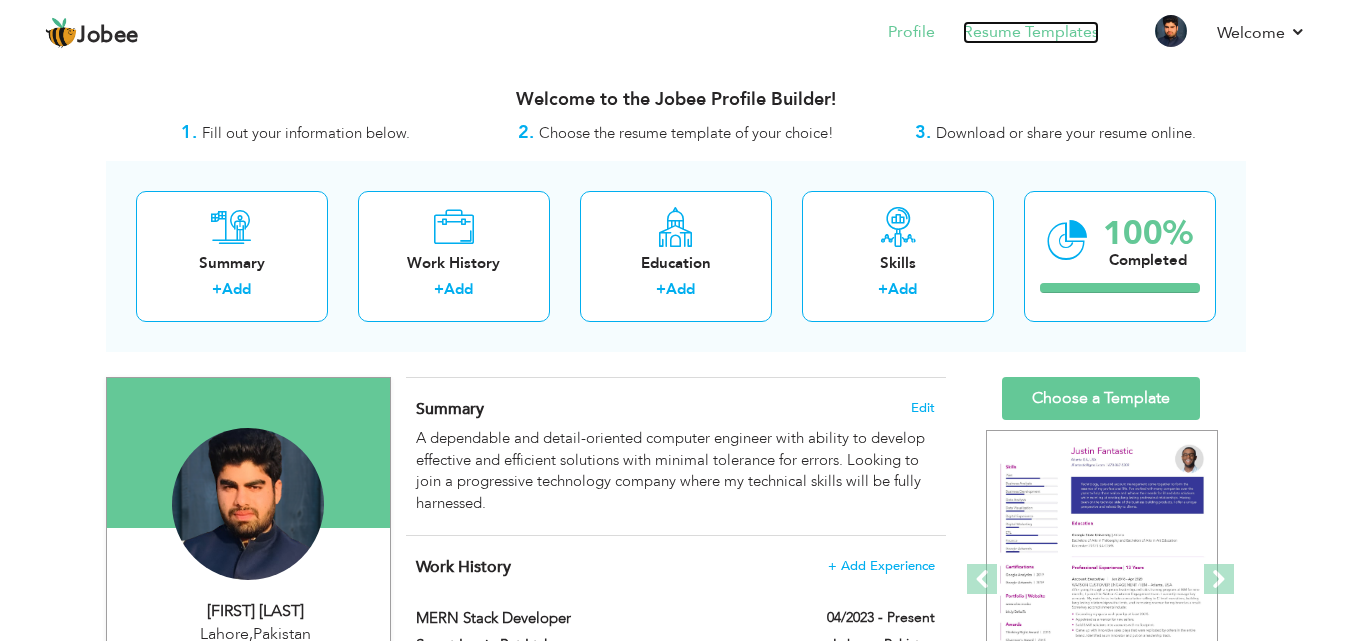click on "Resume Templates" at bounding box center (1031, 32) 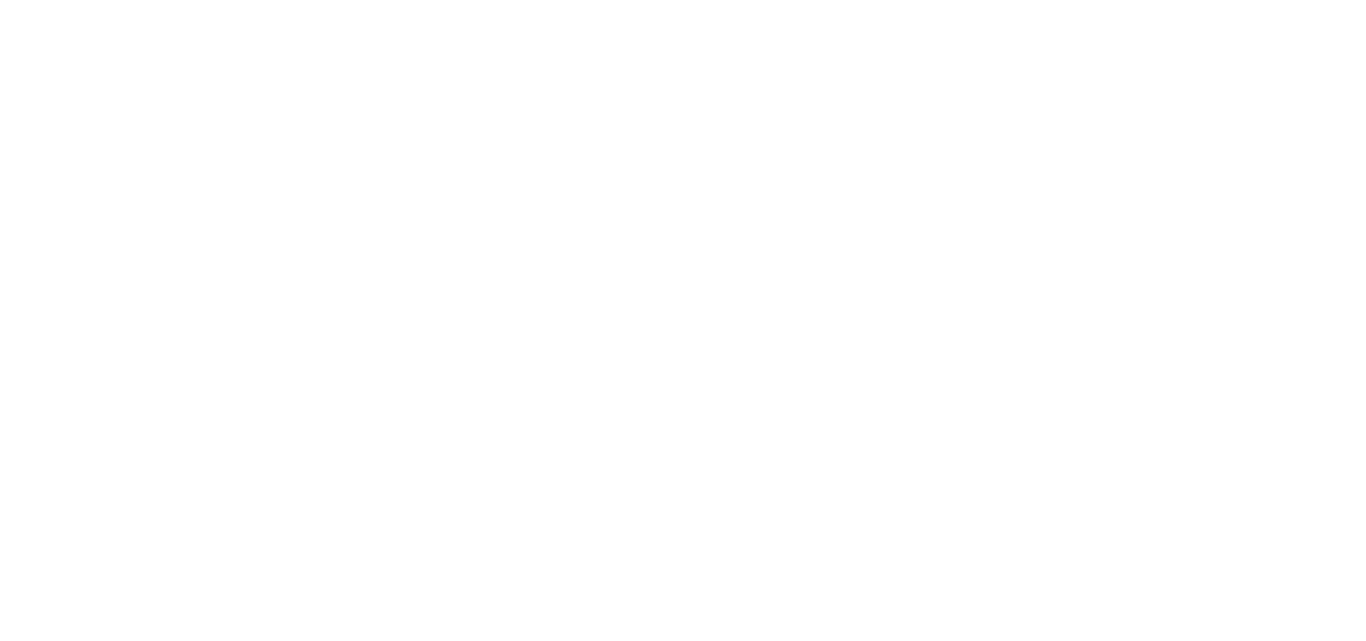 scroll, scrollTop: 0, scrollLeft: 0, axis: both 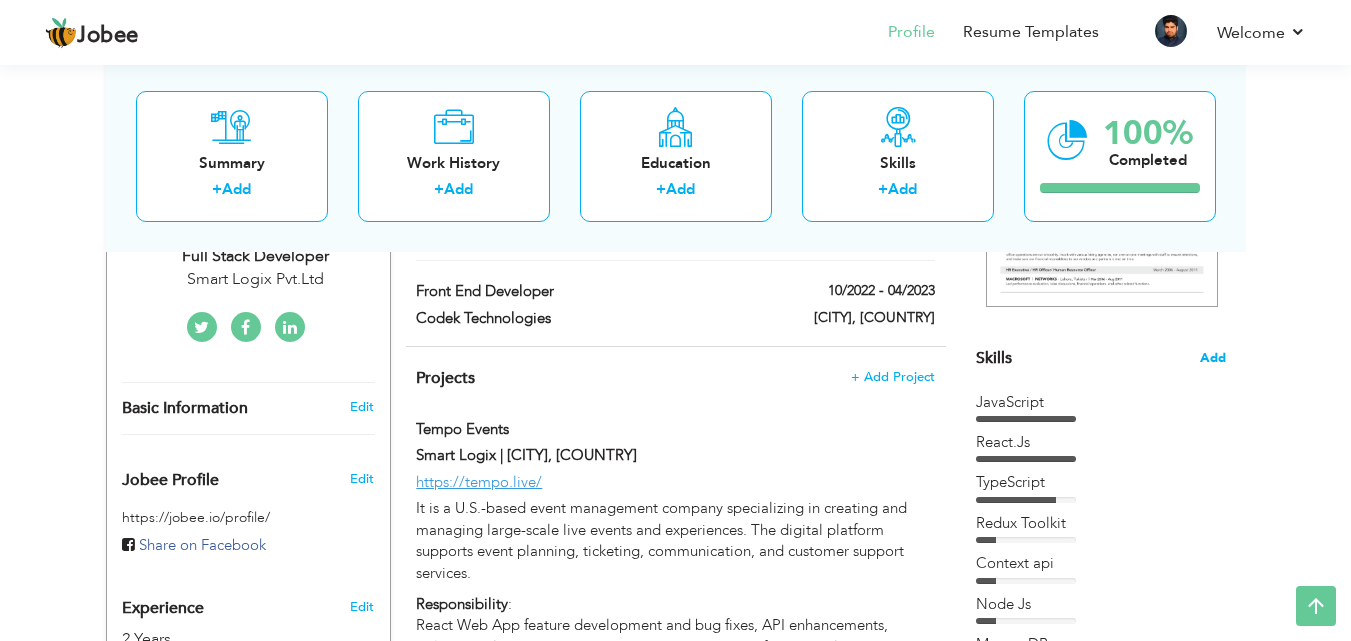 click on "Add" at bounding box center (1213, 358) 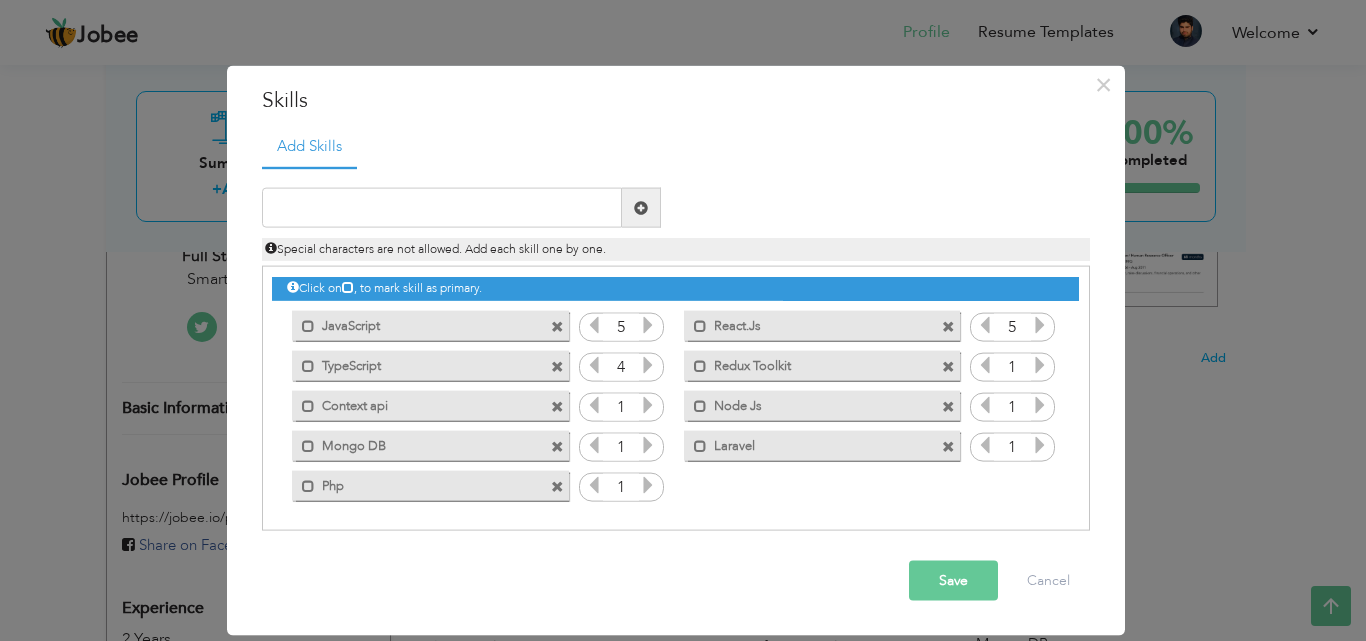 click at bounding box center (348, 287) 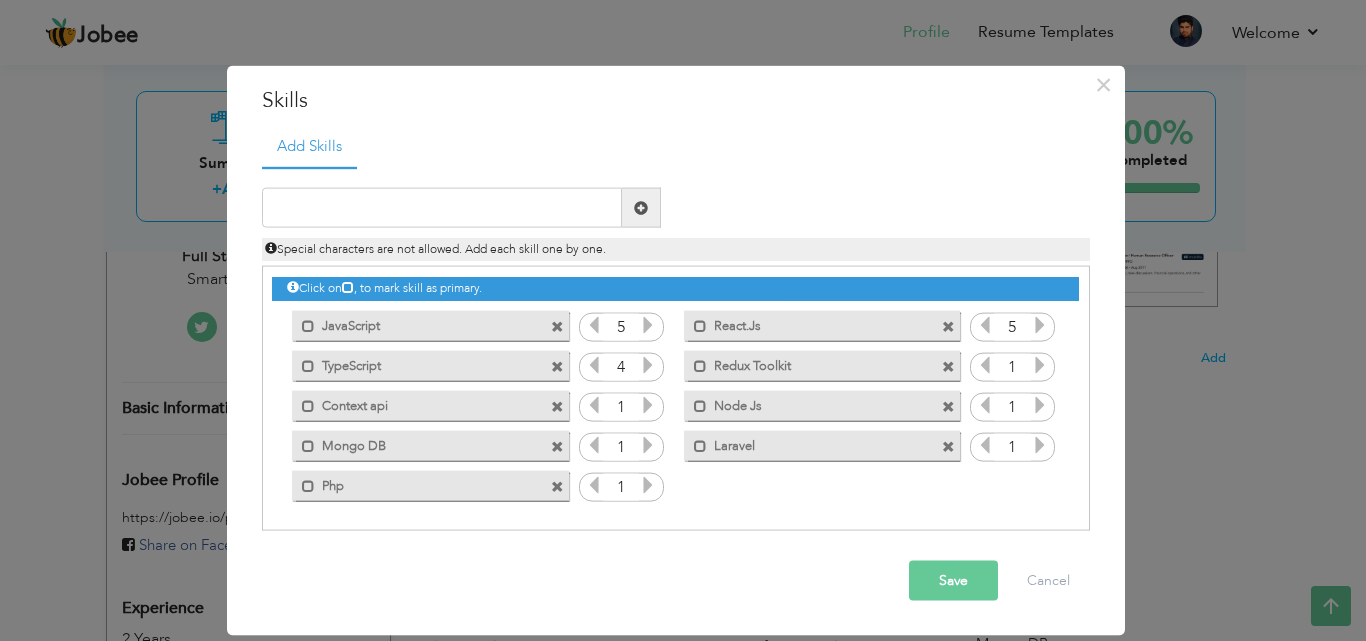 drag, startPoint x: 738, startPoint y: 328, endPoint x: 462, endPoint y: 329, distance: 276.0018 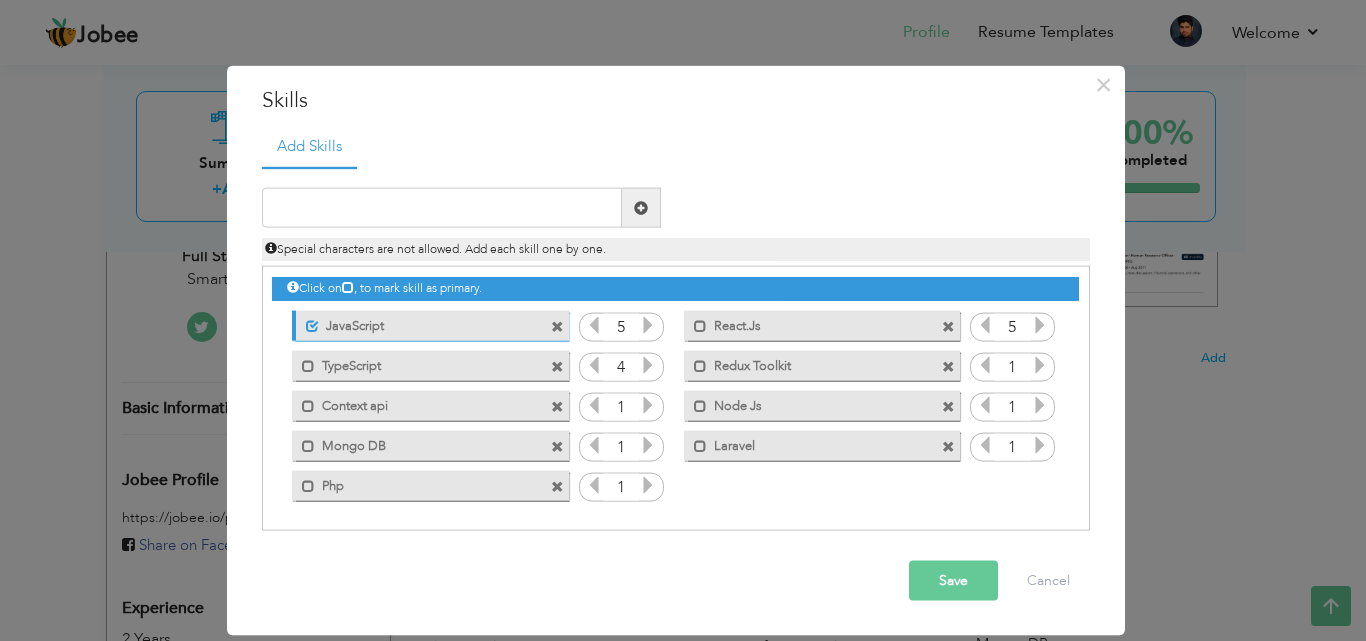 click on "Context api" at bounding box center [416, 402] 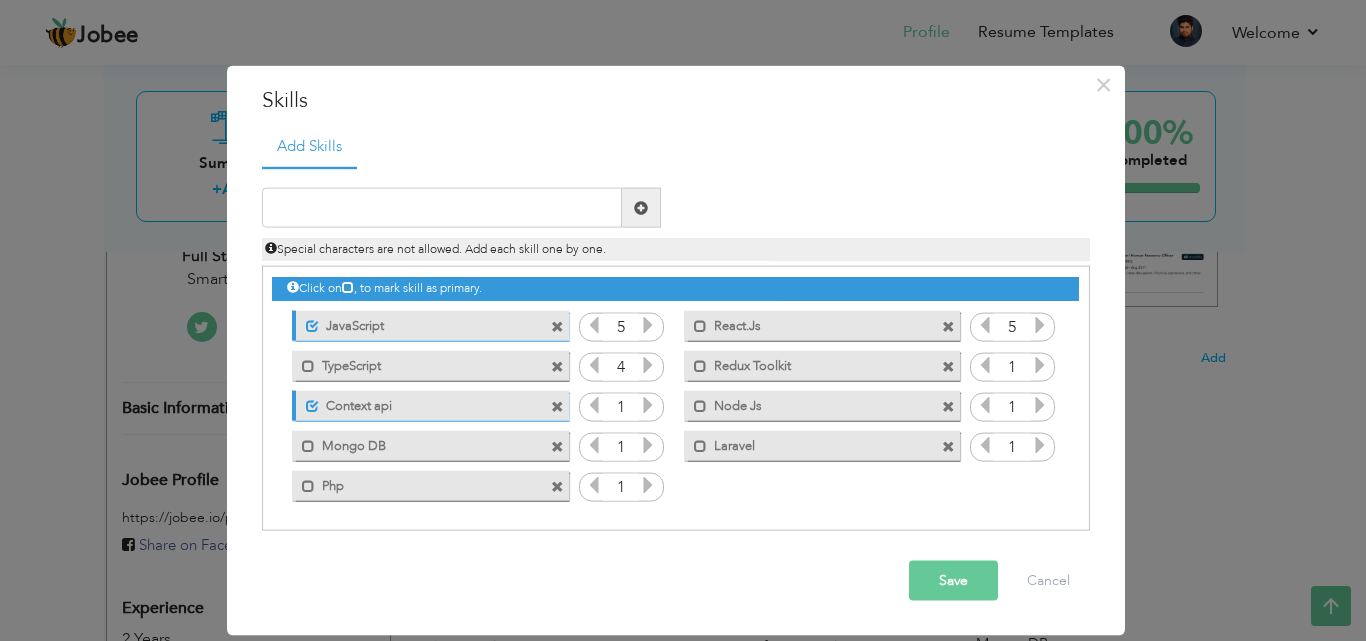 click on "JavaScript" at bounding box center [418, 322] 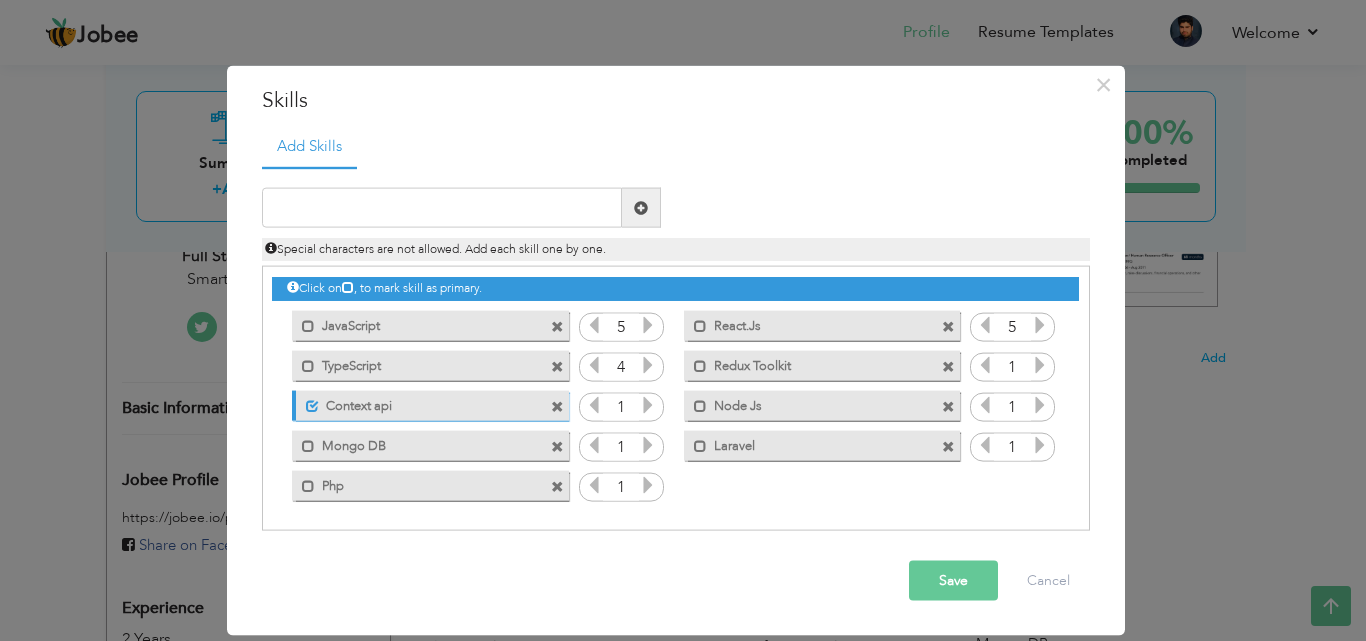 click on "Context api" at bounding box center [418, 402] 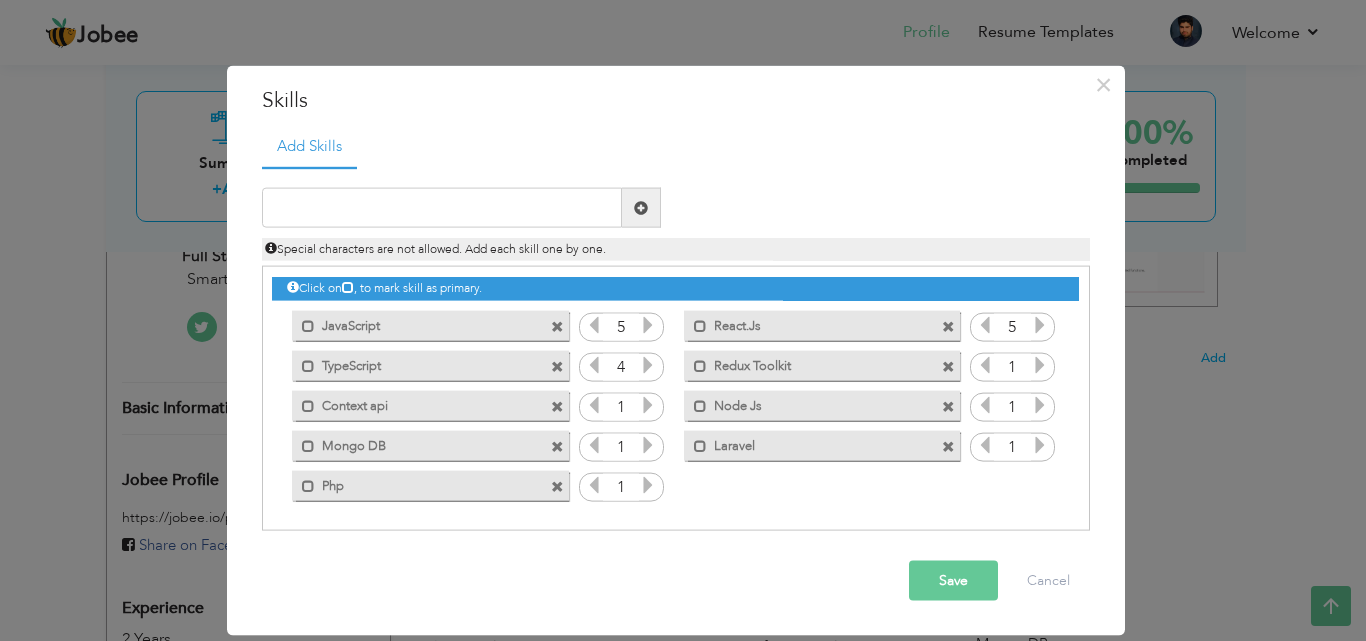 click on "JavaScript" at bounding box center [416, 322] 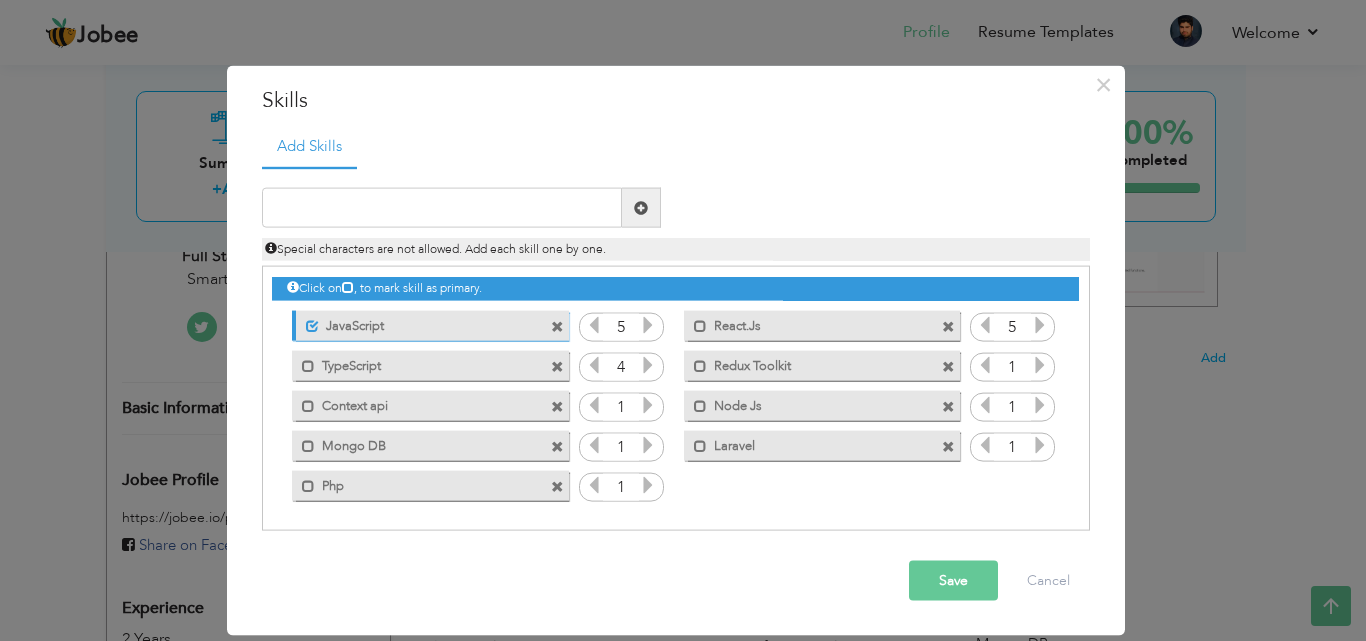 drag, startPoint x: 465, startPoint y: 340, endPoint x: 474, endPoint y: 363, distance: 24.698177 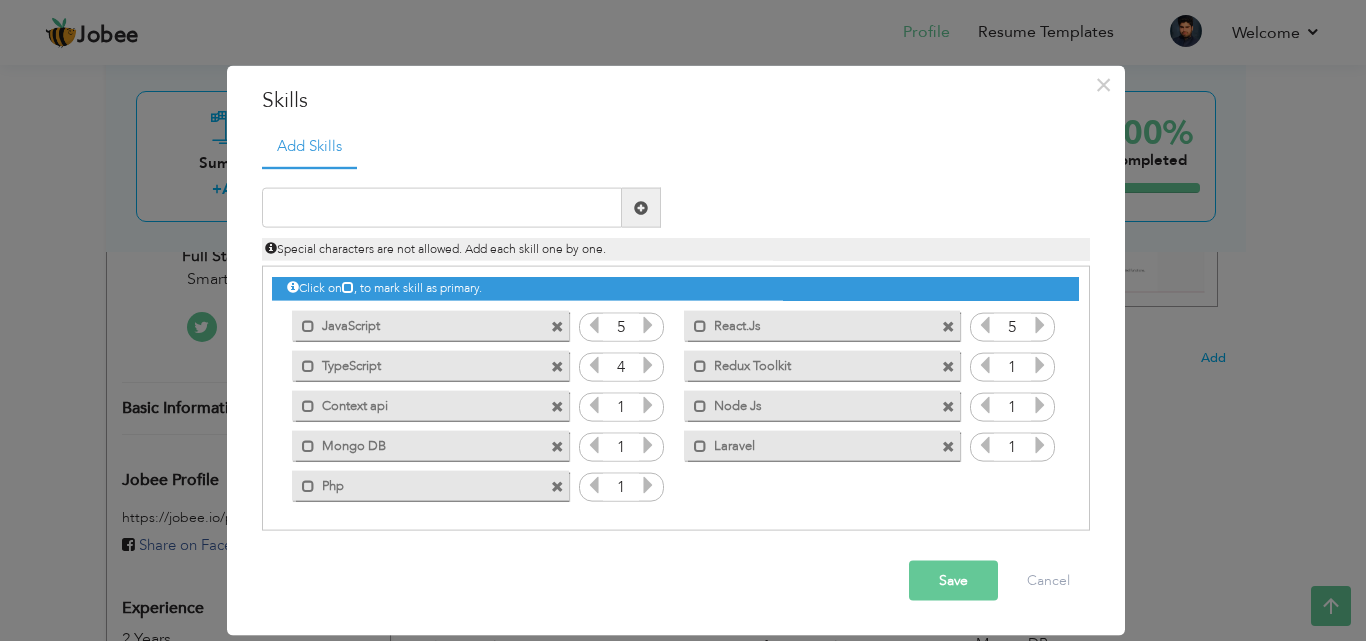 click on "React.Js" at bounding box center [808, 322] 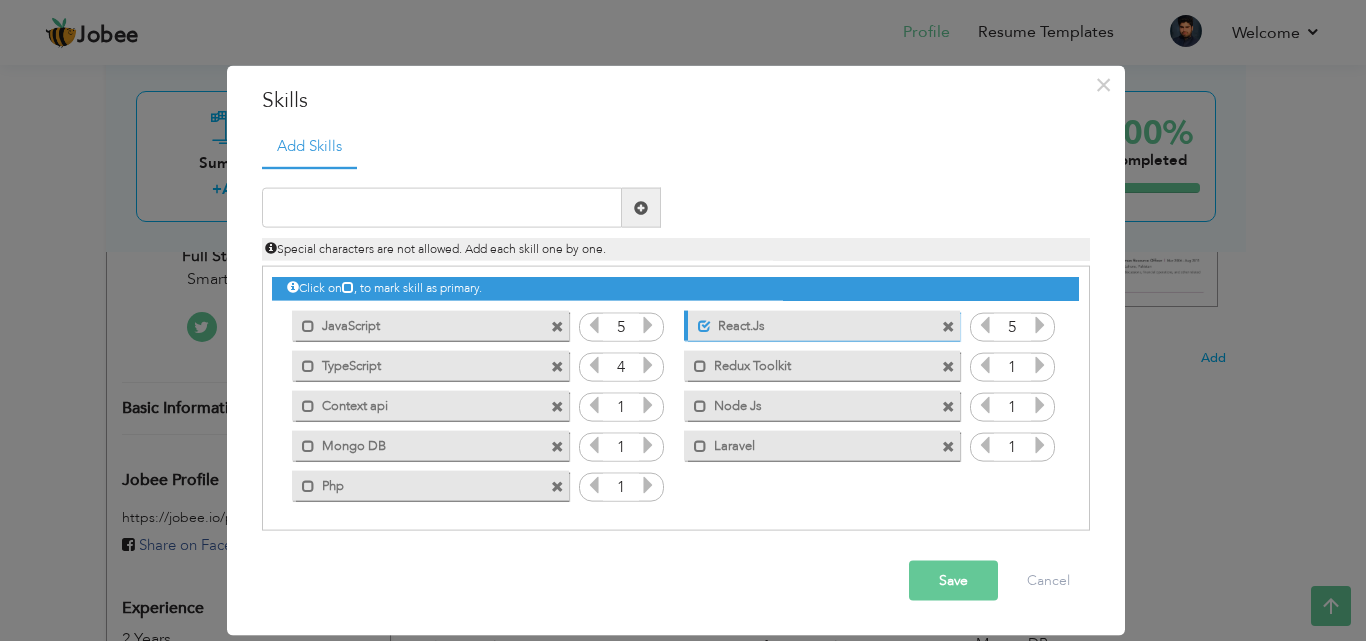 click on "React.Js" at bounding box center [810, 322] 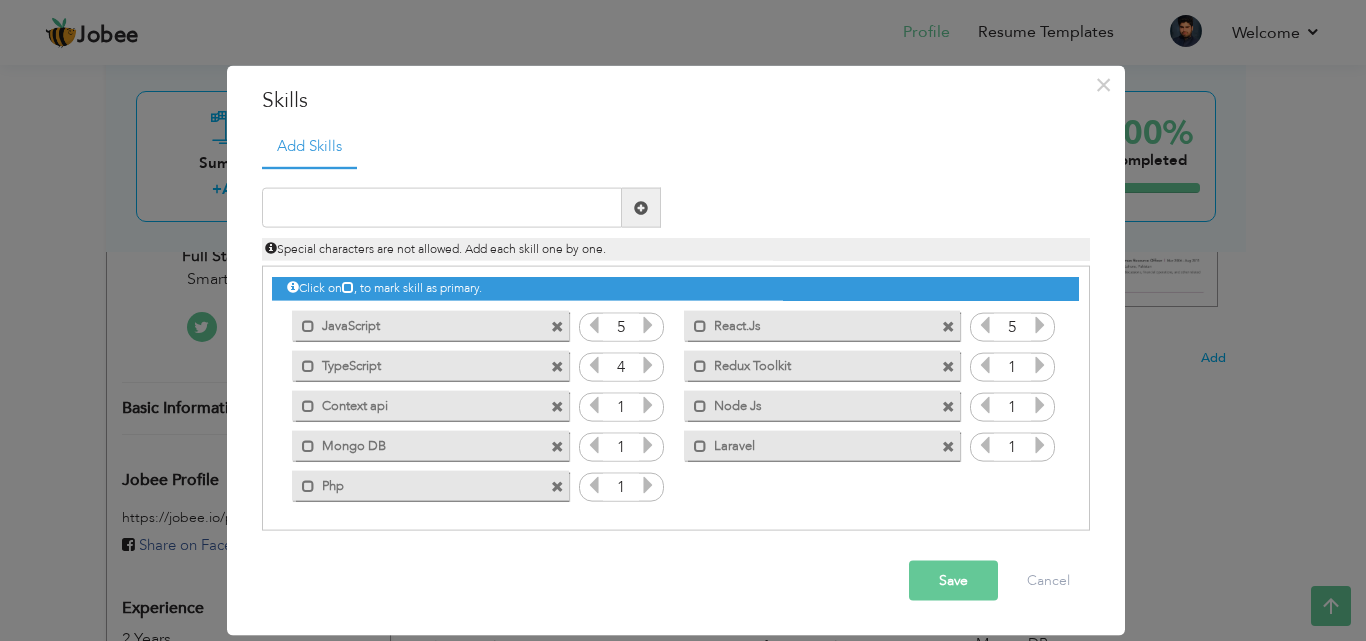 click at bounding box center [648, 365] 